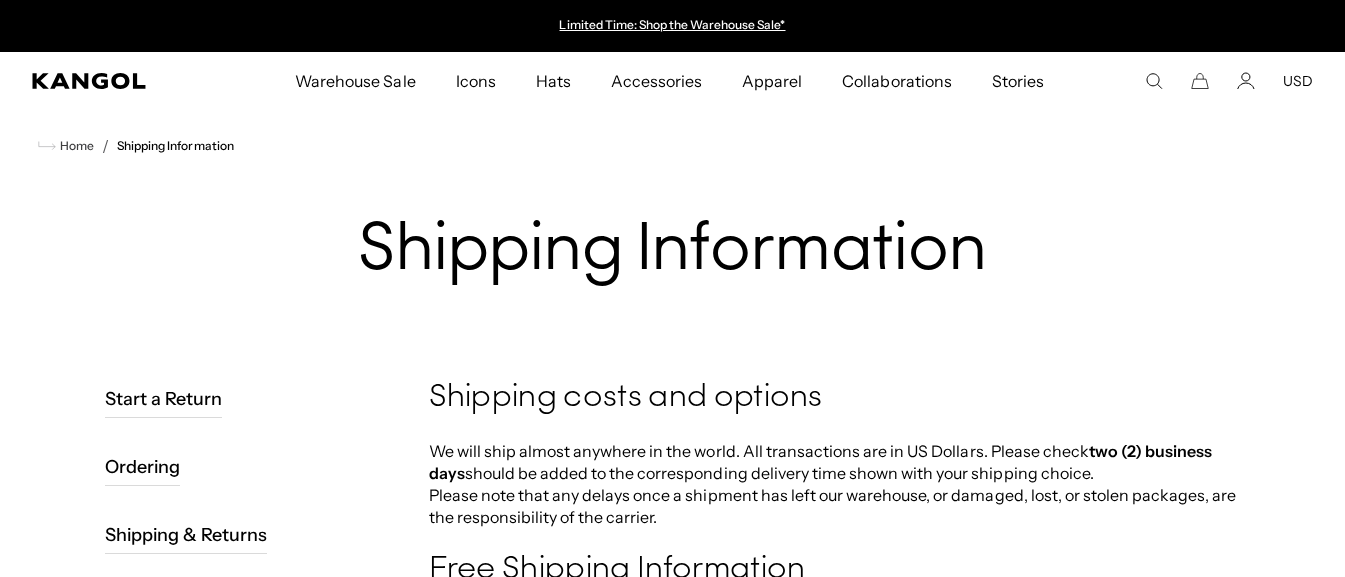 scroll, scrollTop: 0, scrollLeft: 0, axis: both 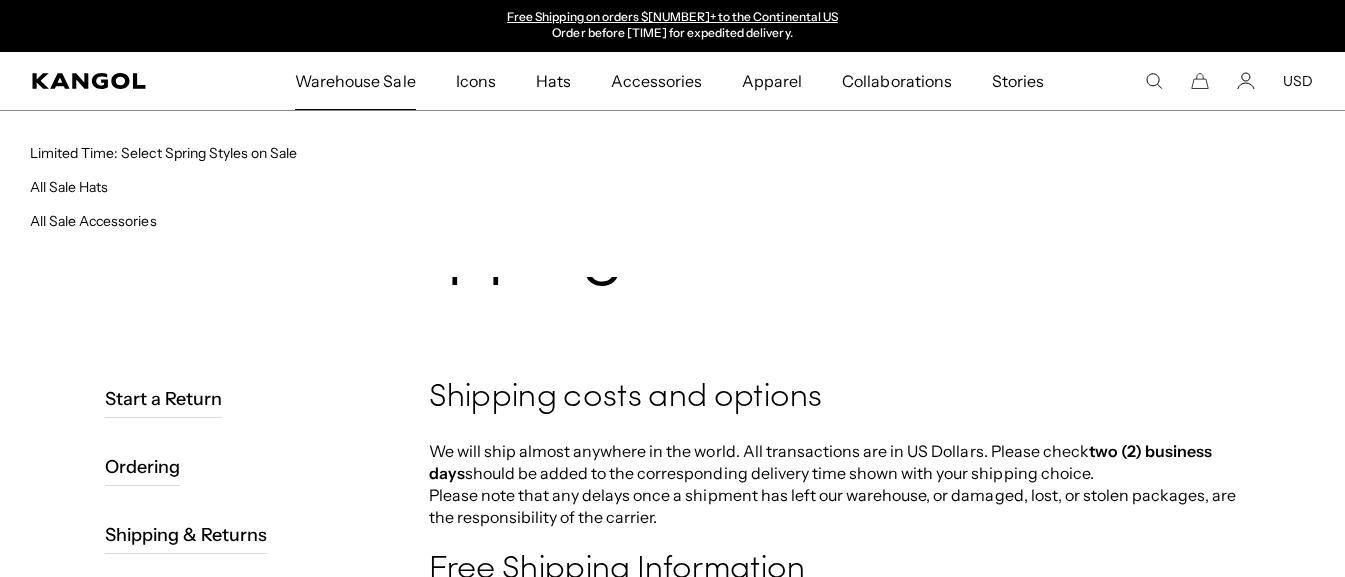 click on "Warehouse Sale" at bounding box center [355, 81] 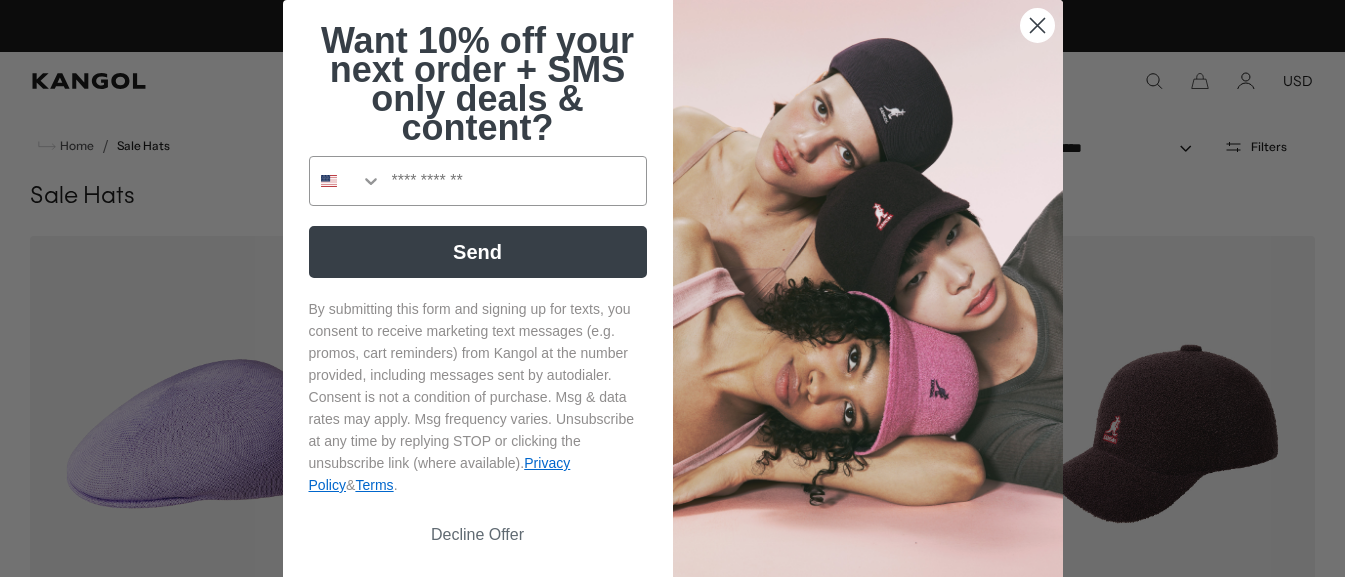 scroll, scrollTop: 0, scrollLeft: 0, axis: both 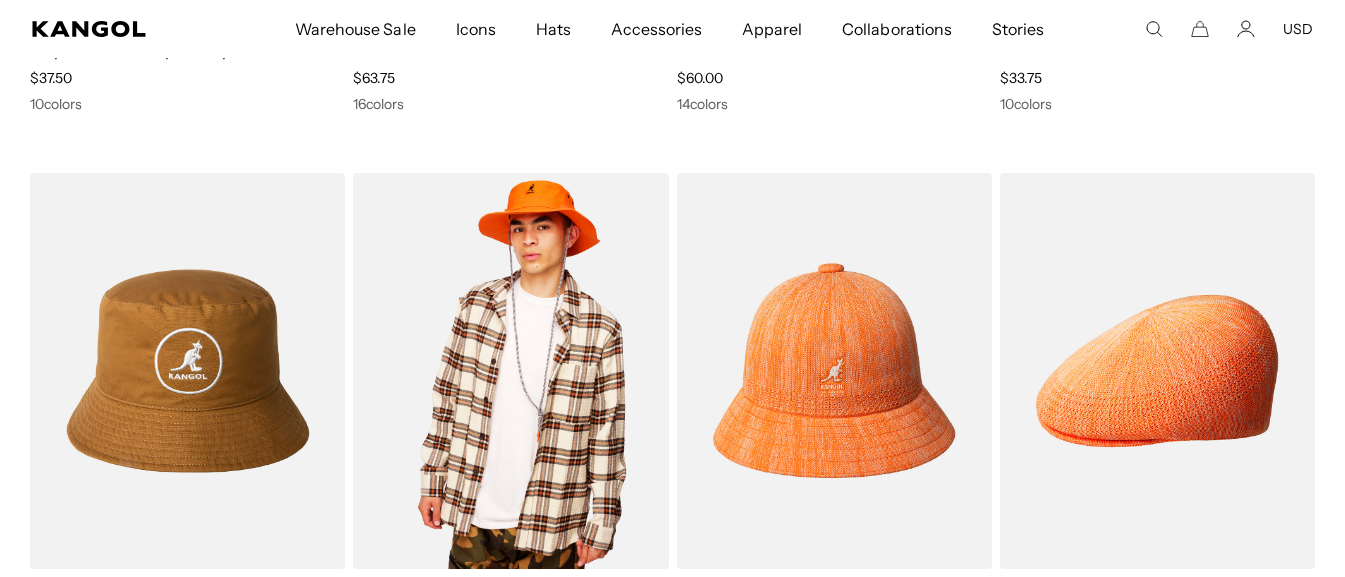 click at bounding box center [510, 371] 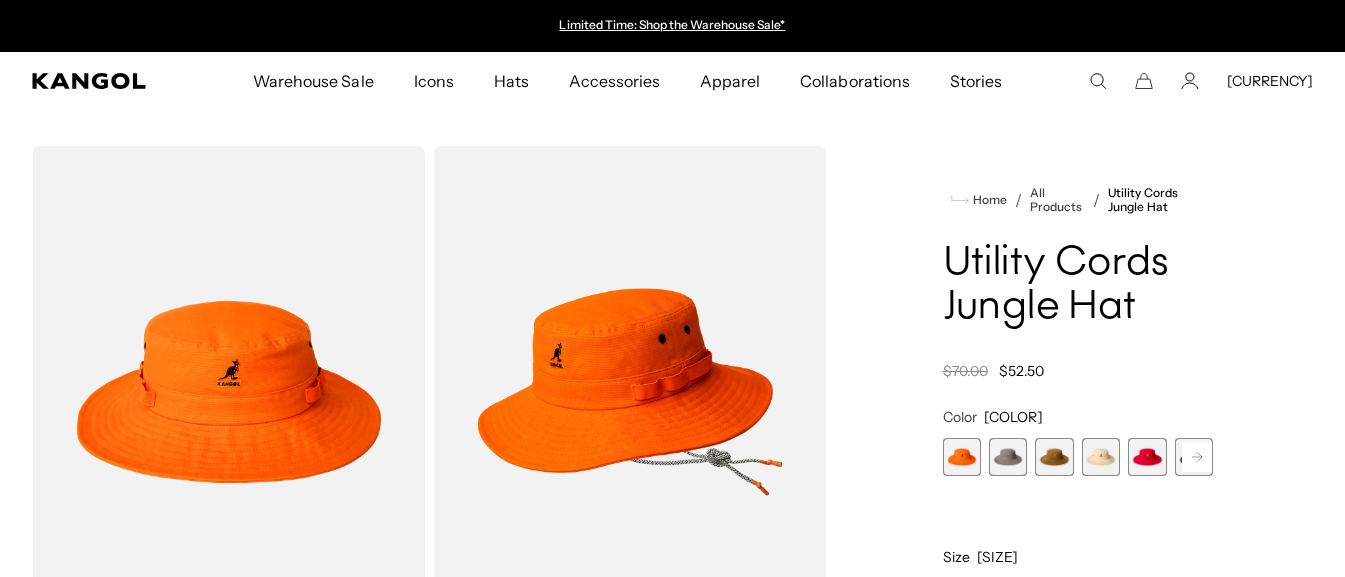 scroll, scrollTop: 0, scrollLeft: 0, axis: both 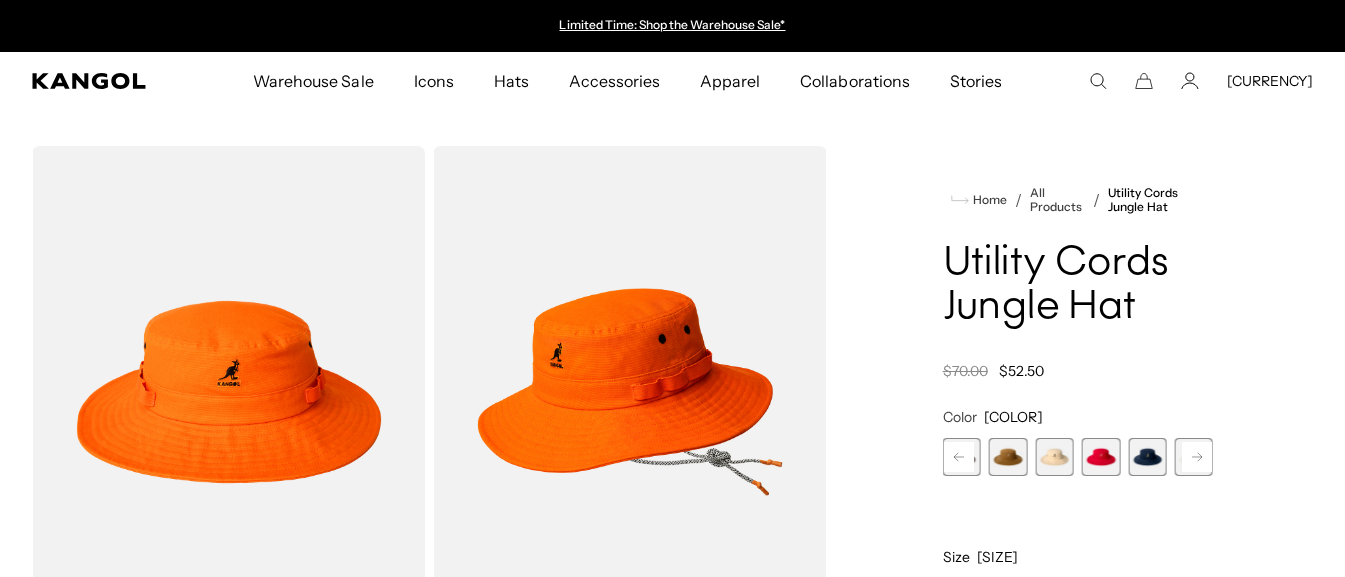click at bounding box center [1197, 457] 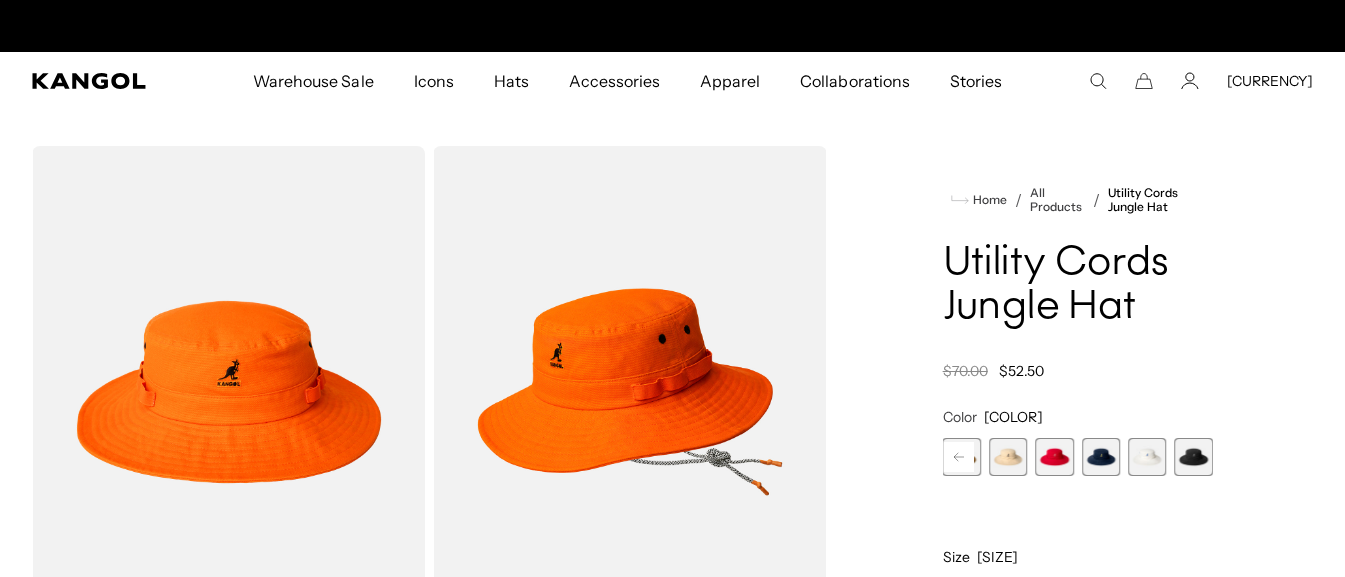 scroll, scrollTop: 0, scrollLeft: 412, axis: horizontal 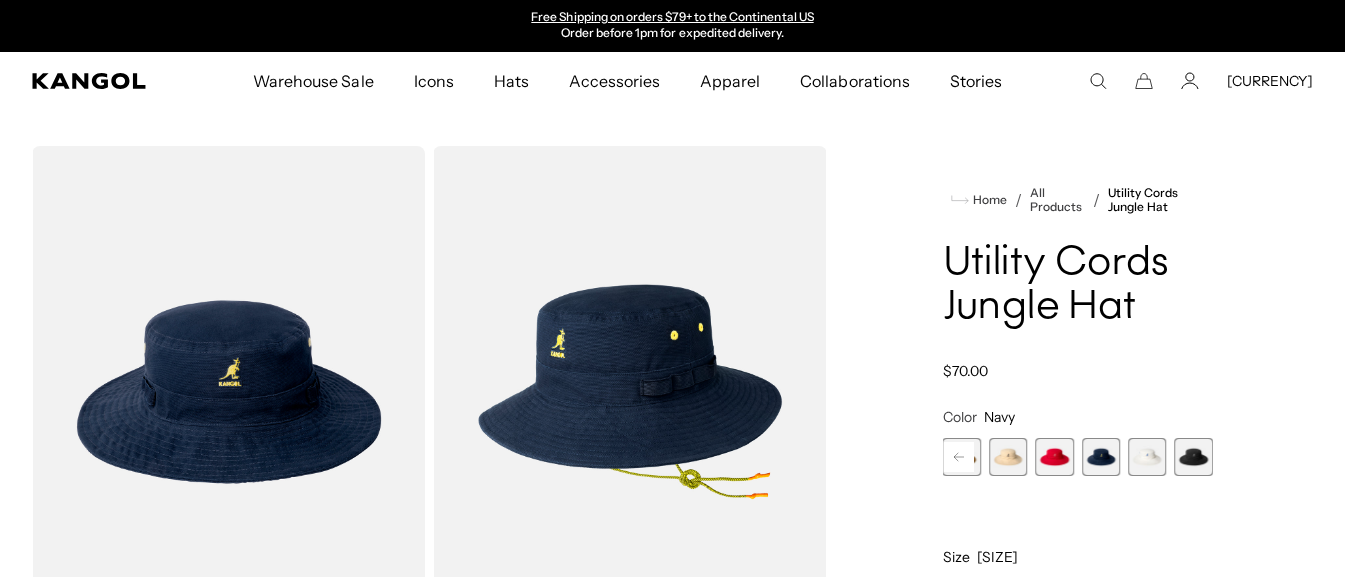 click at bounding box center [1147, 457] 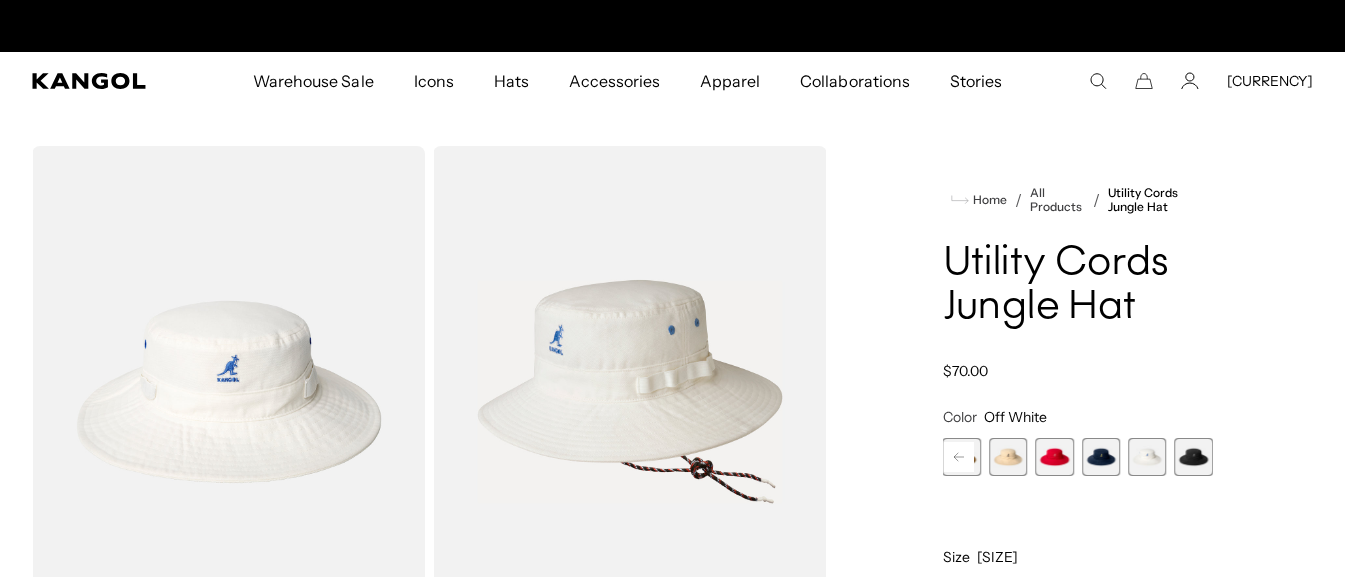scroll, scrollTop: 0, scrollLeft: 0, axis: both 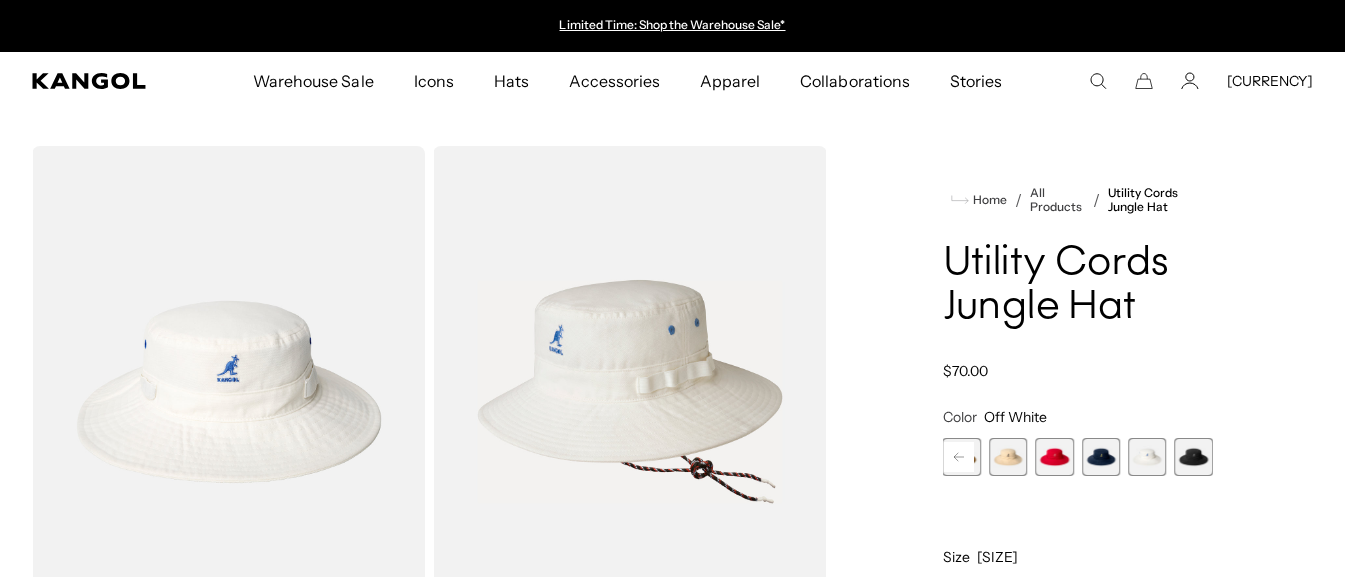 click at bounding box center [1008, 457] 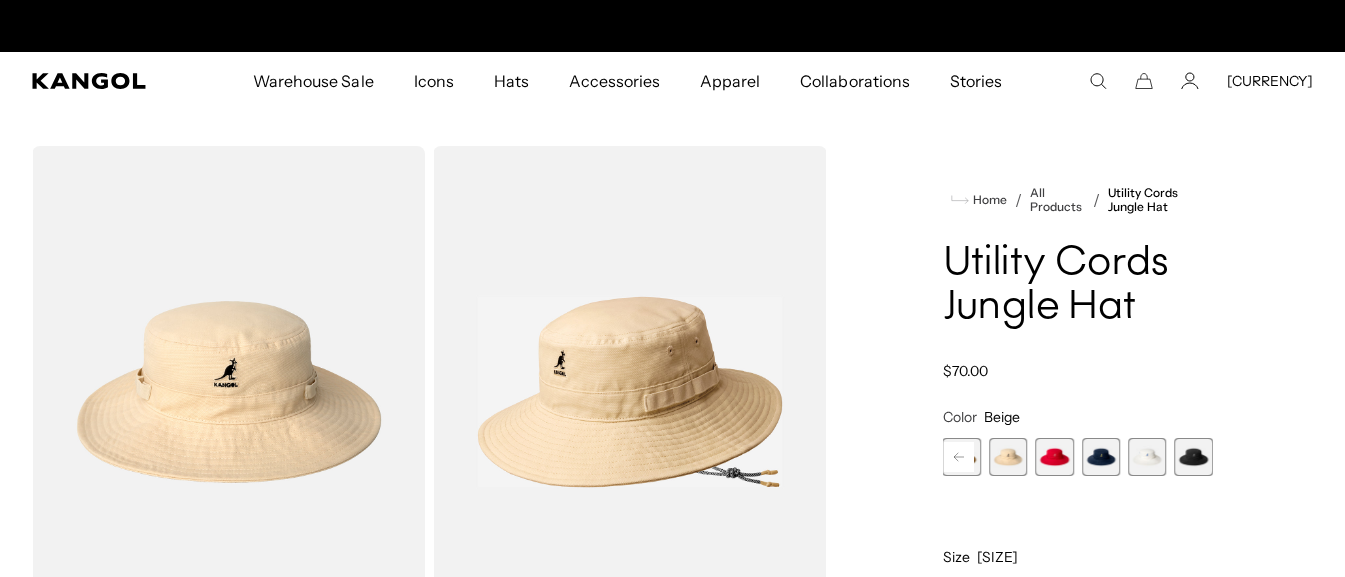 scroll, scrollTop: 0, scrollLeft: 412, axis: horizontal 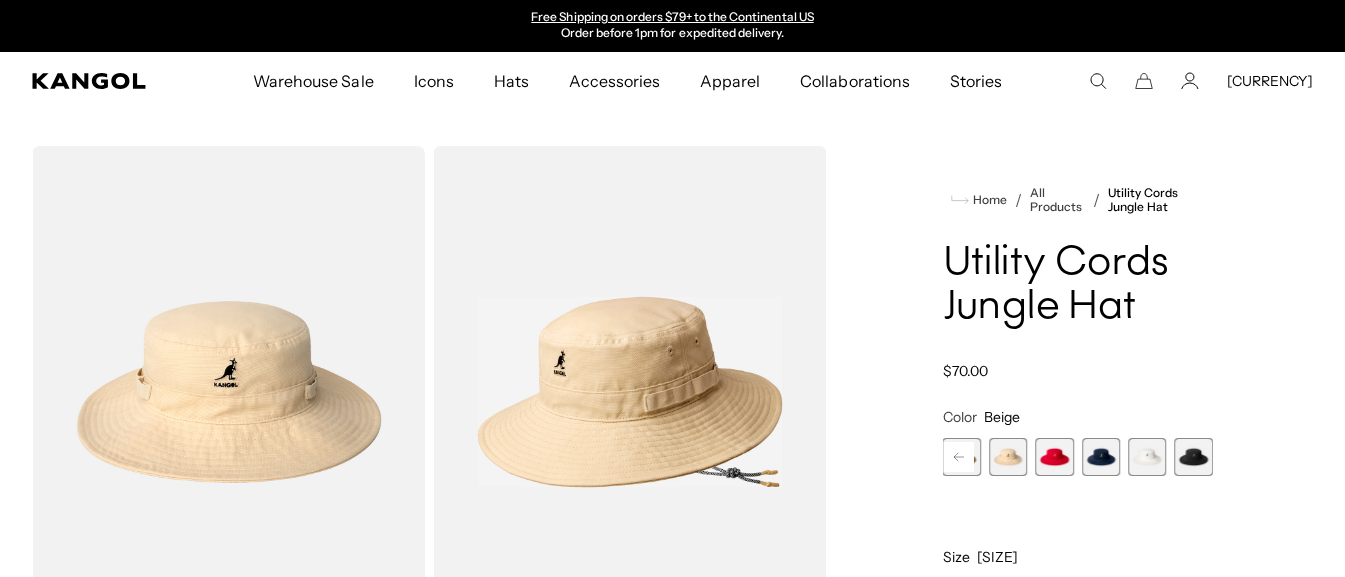 click at bounding box center (959, 457) 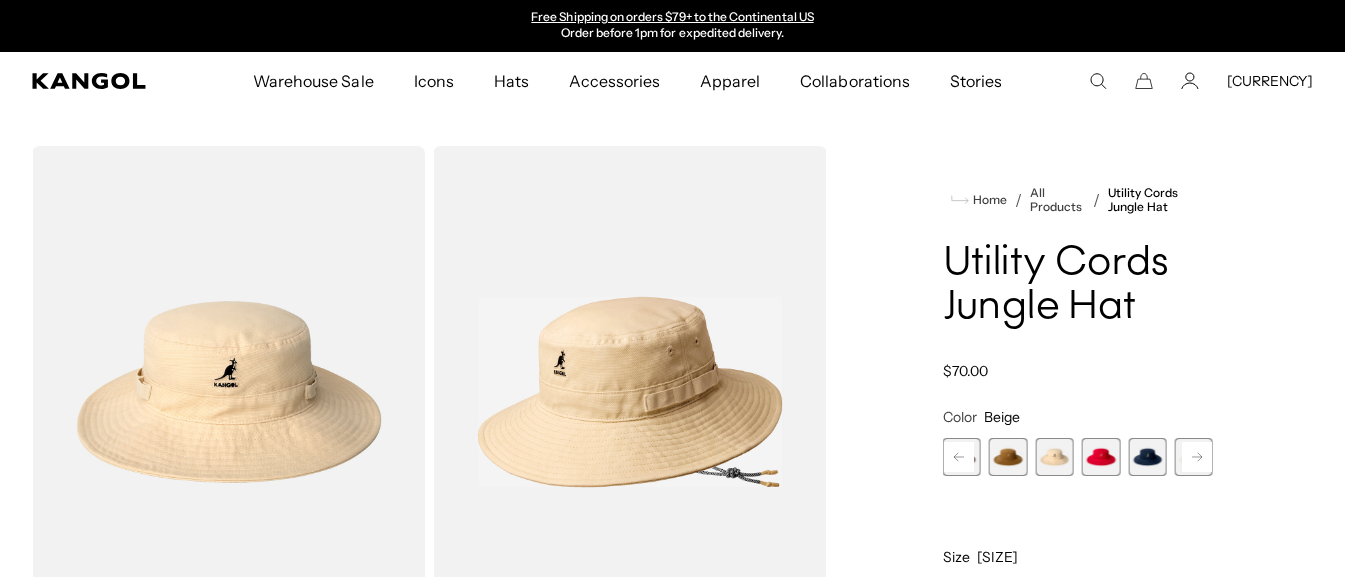 click at bounding box center (959, 457) 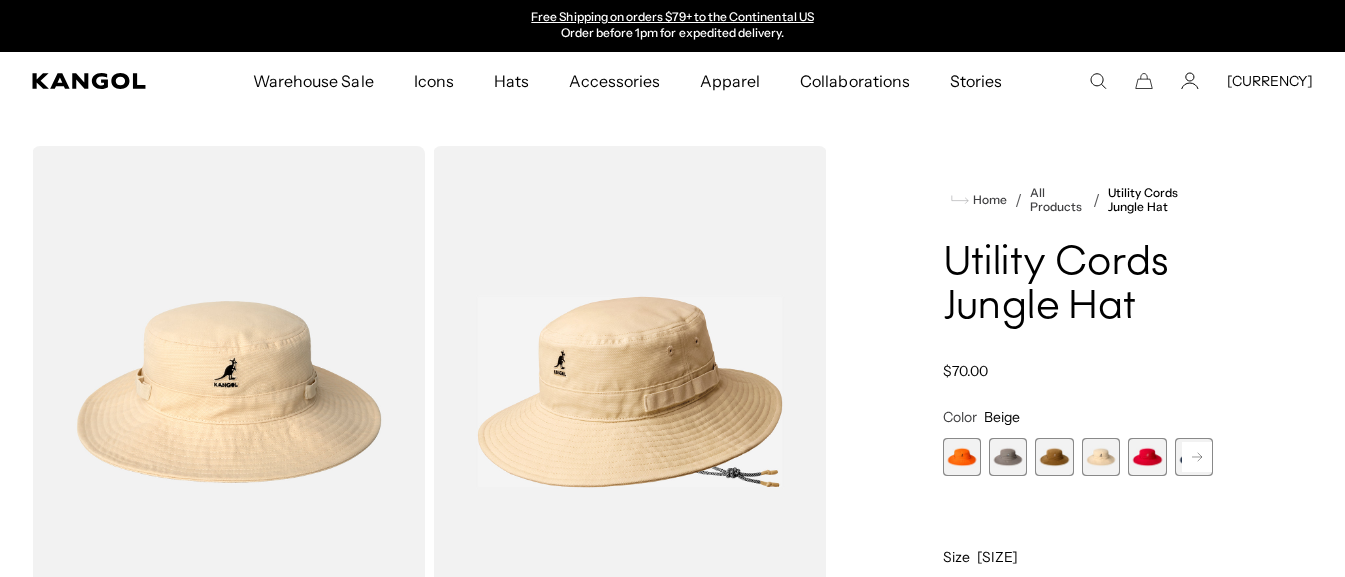click at bounding box center (962, 457) 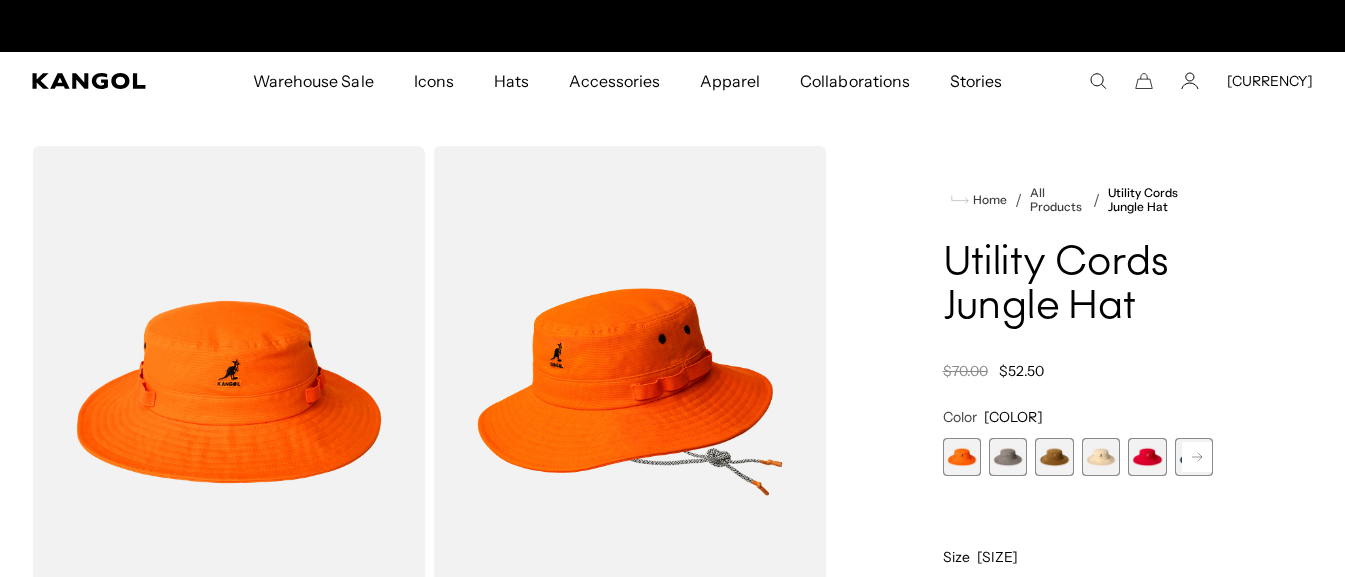 scroll, scrollTop: 0, scrollLeft: 0, axis: both 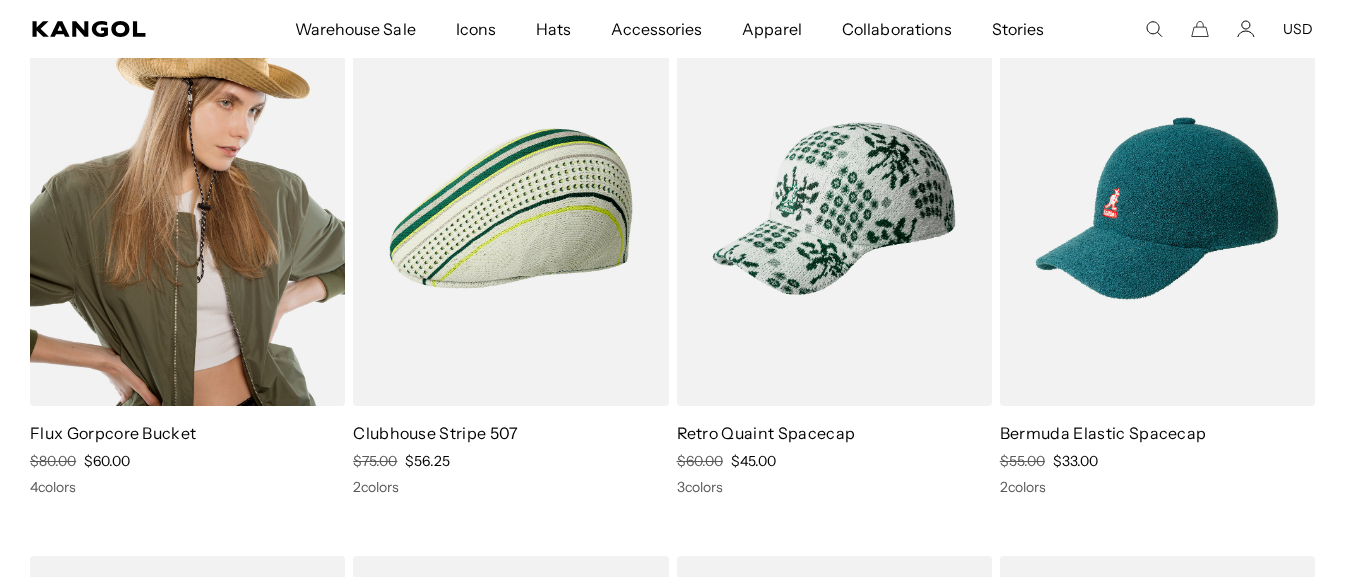 click at bounding box center (187, 209) 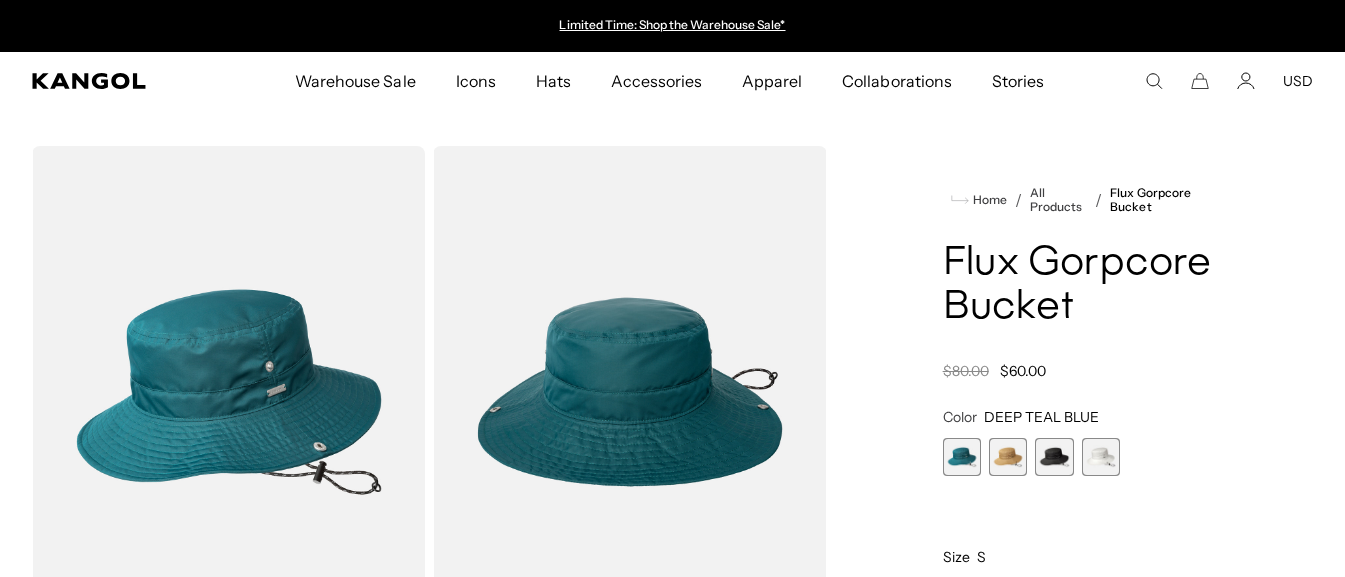 scroll, scrollTop: 0, scrollLeft: 0, axis: both 